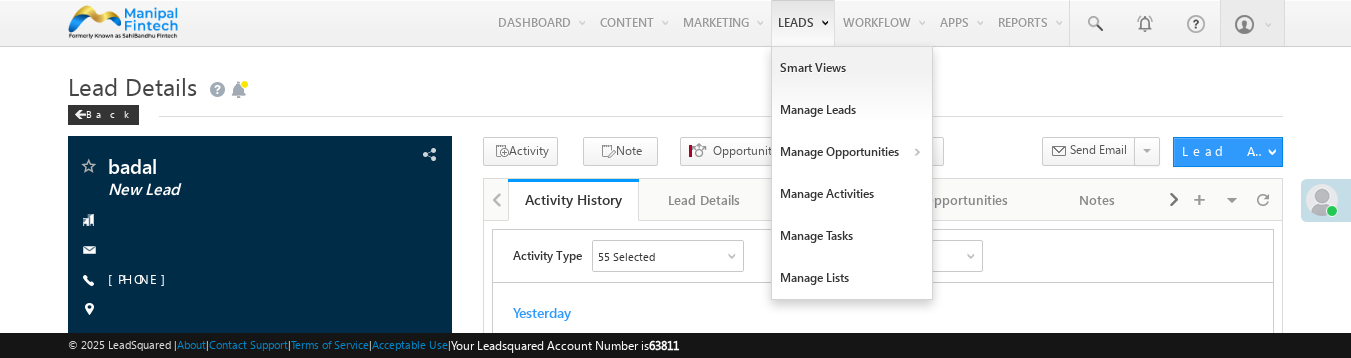 scroll, scrollTop: 0, scrollLeft: 0, axis: both 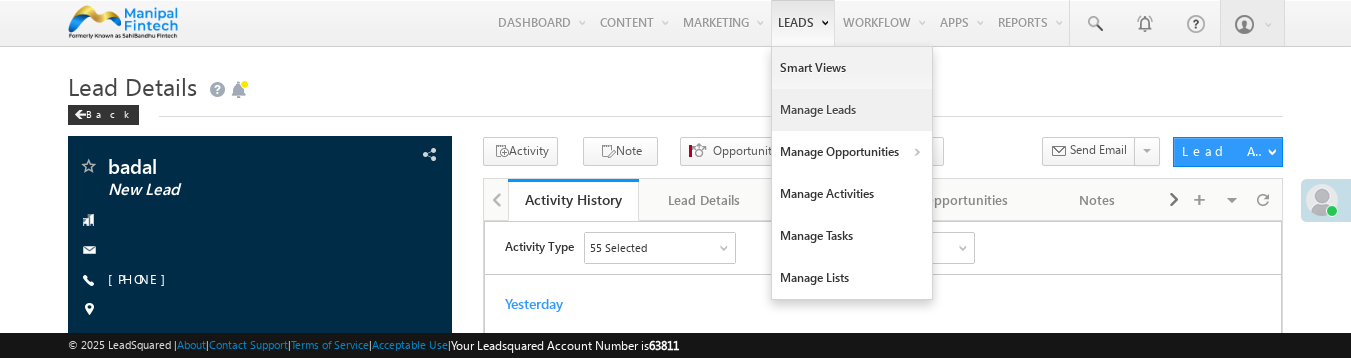 click on "Manage Leads" at bounding box center (852, 110) 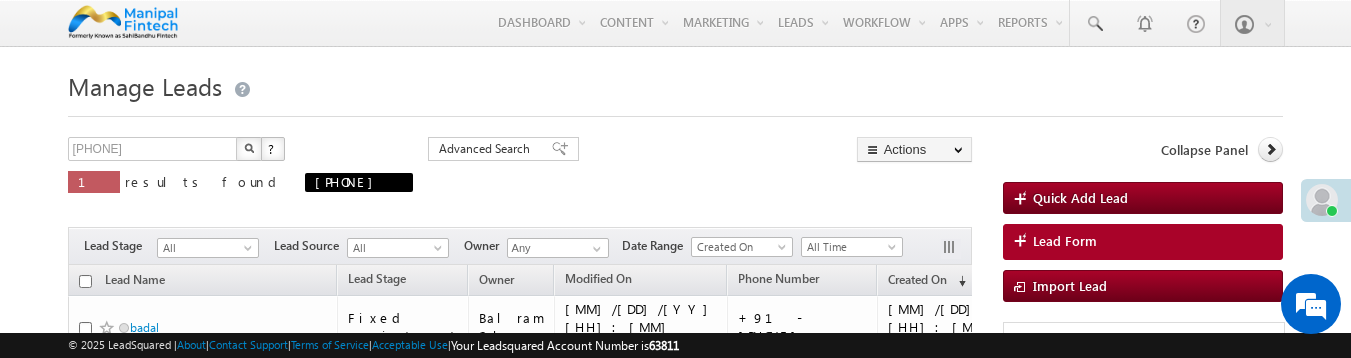 scroll, scrollTop: 0, scrollLeft: 0, axis: both 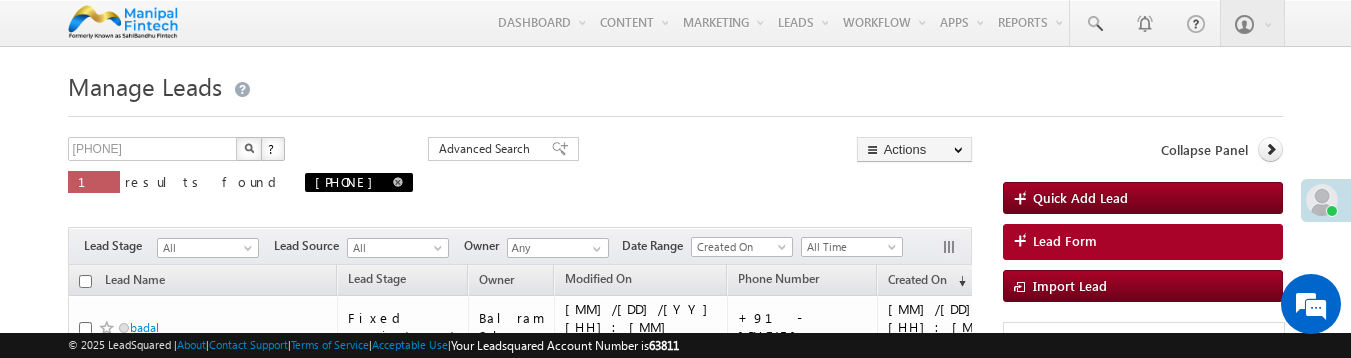 click at bounding box center [398, 182] 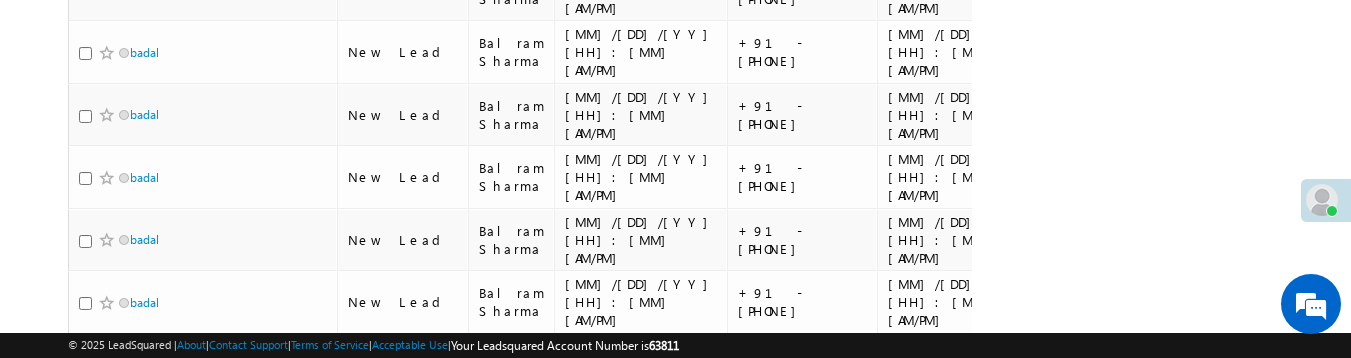 scroll, scrollTop: 842, scrollLeft: 0, axis: vertical 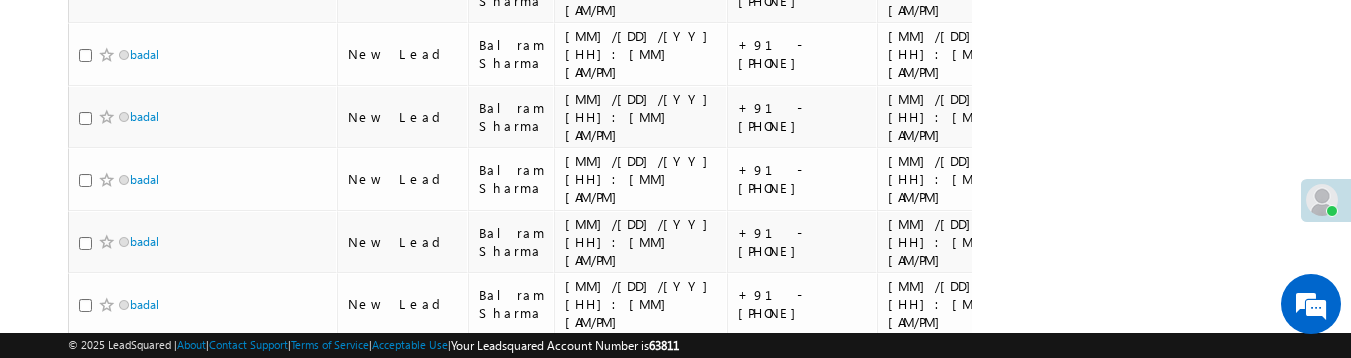click on "badal" at bounding box center [144, 366] 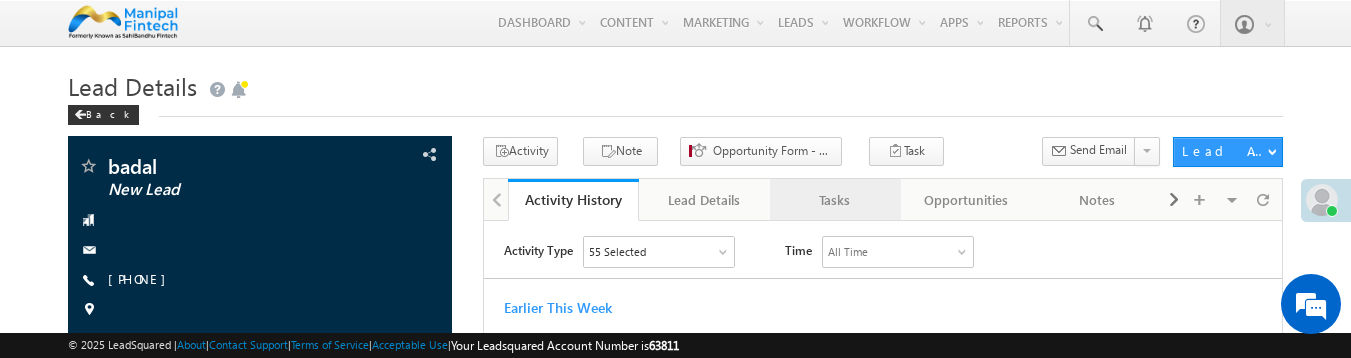 scroll, scrollTop: 0, scrollLeft: 0, axis: both 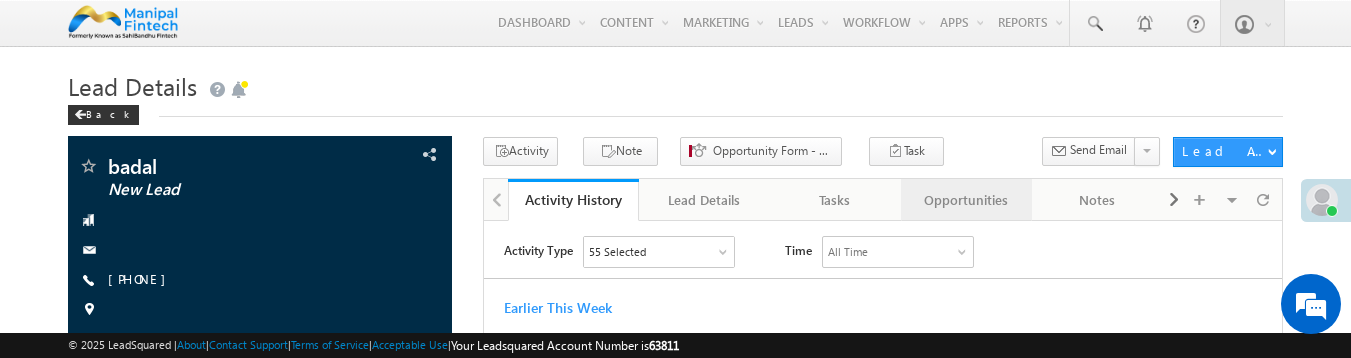 click on "Opportunities" at bounding box center [965, 200] 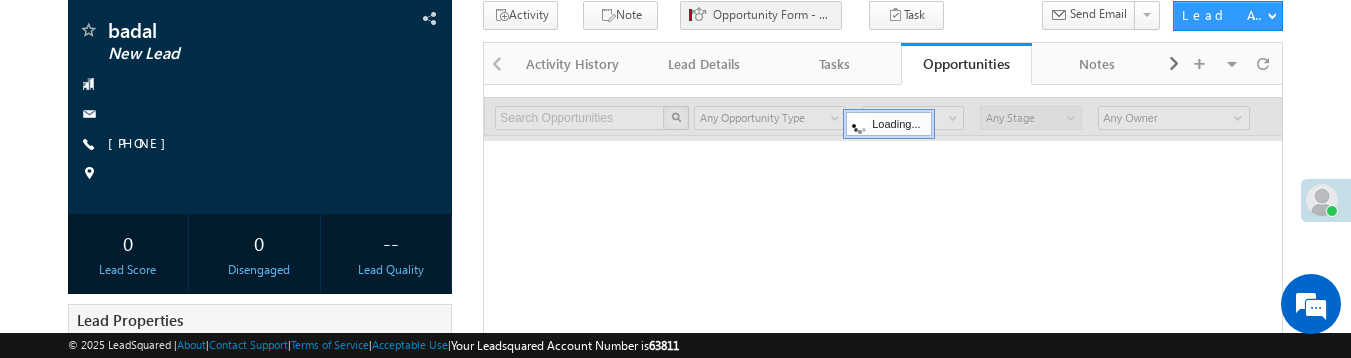 scroll, scrollTop: 137, scrollLeft: 0, axis: vertical 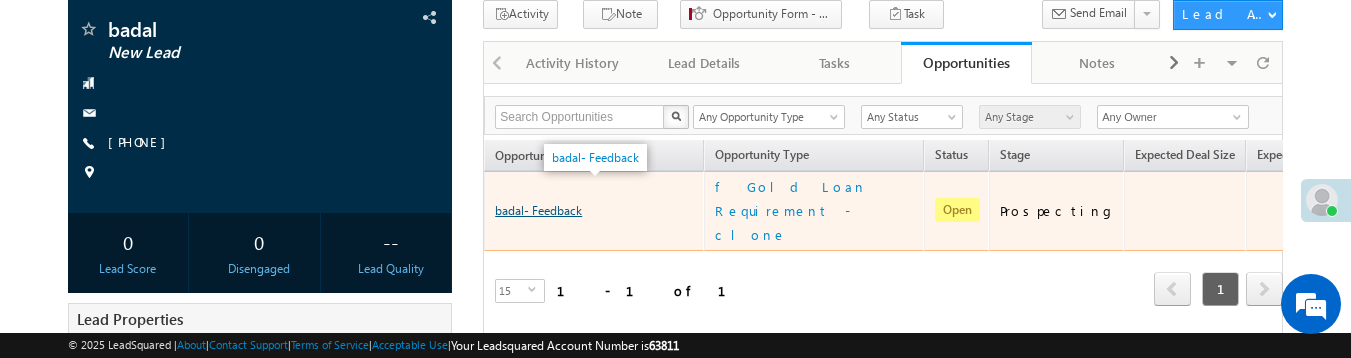click on "badal- Feedback" at bounding box center [538, 210] 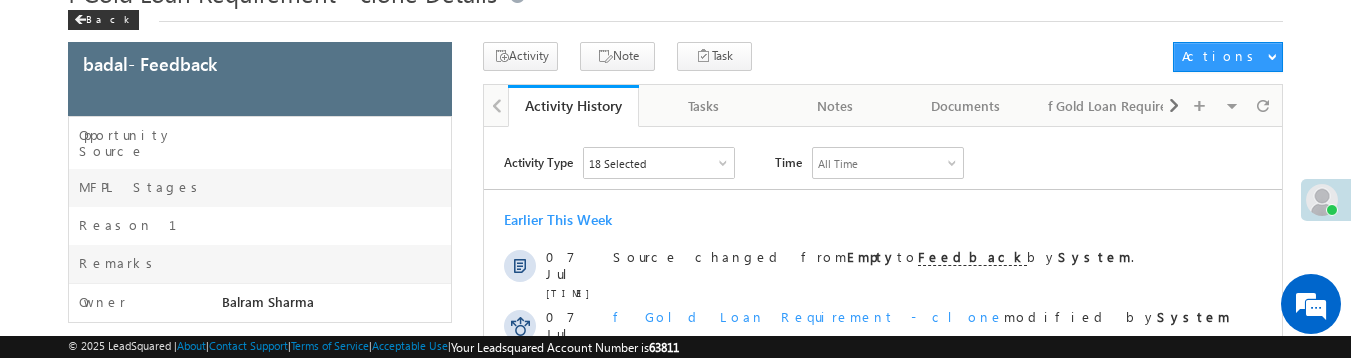 scroll, scrollTop: 58, scrollLeft: 0, axis: vertical 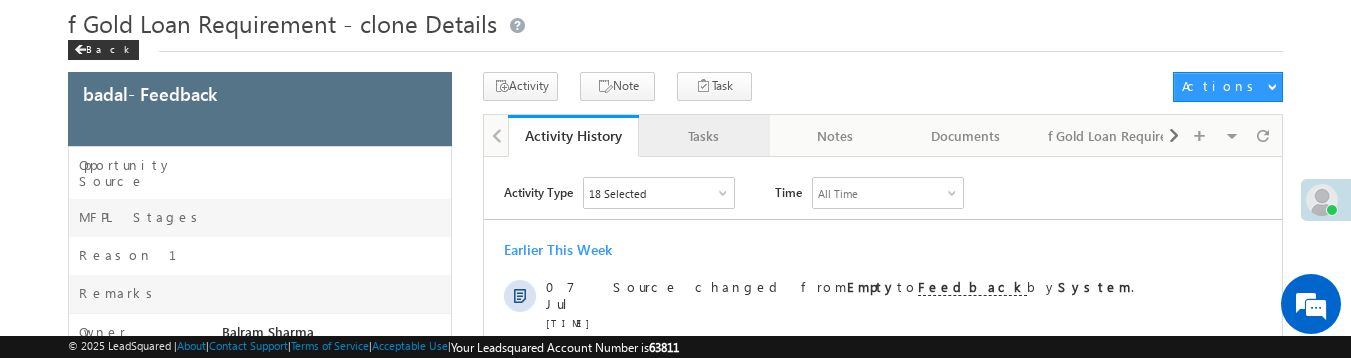 click on "Tasks" at bounding box center [703, 136] 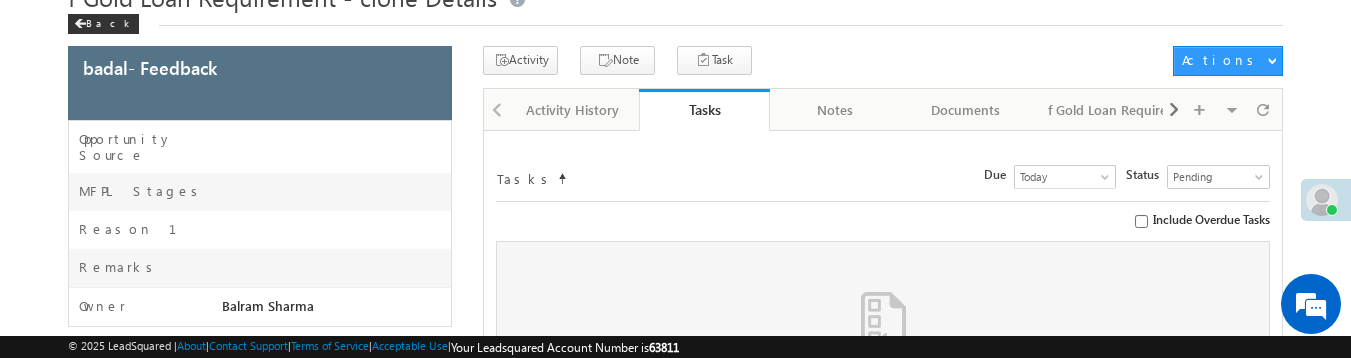 scroll, scrollTop: 72, scrollLeft: 0, axis: vertical 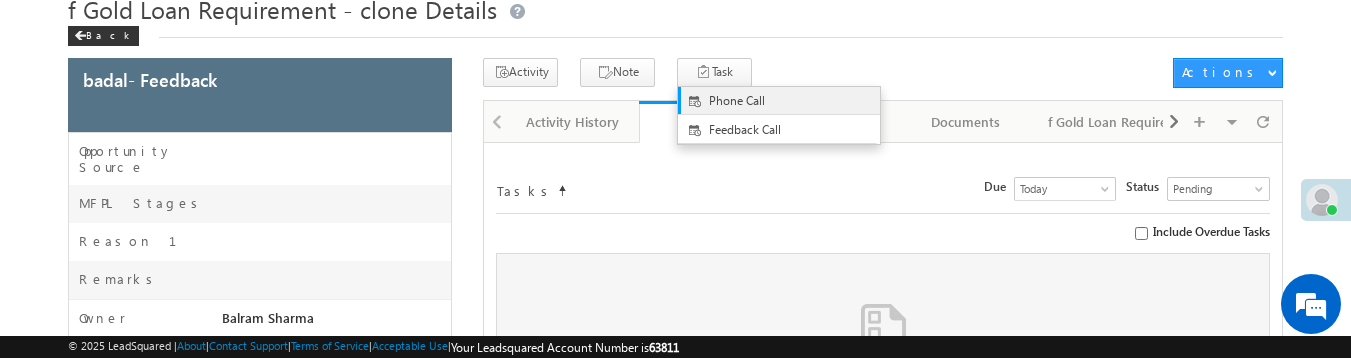 click on "Phone Call" at bounding box center [795, 101] 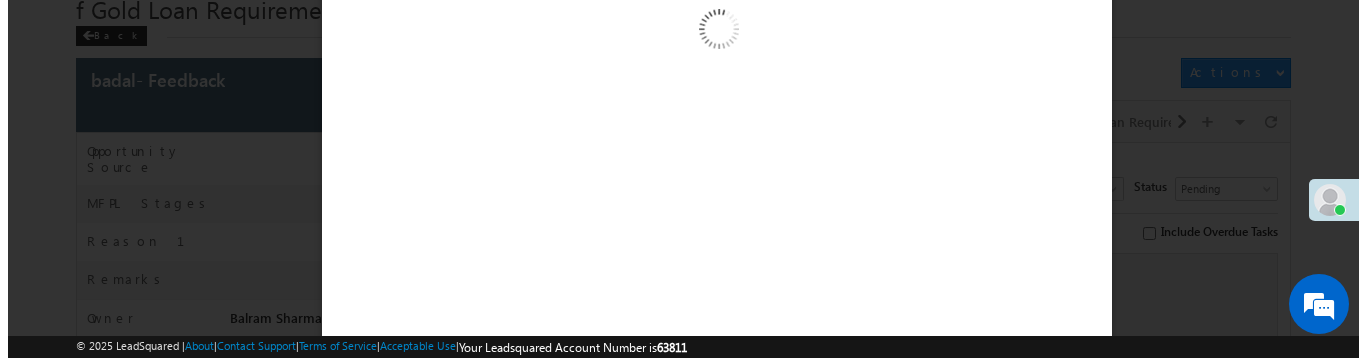 scroll, scrollTop: 0, scrollLeft: 0, axis: both 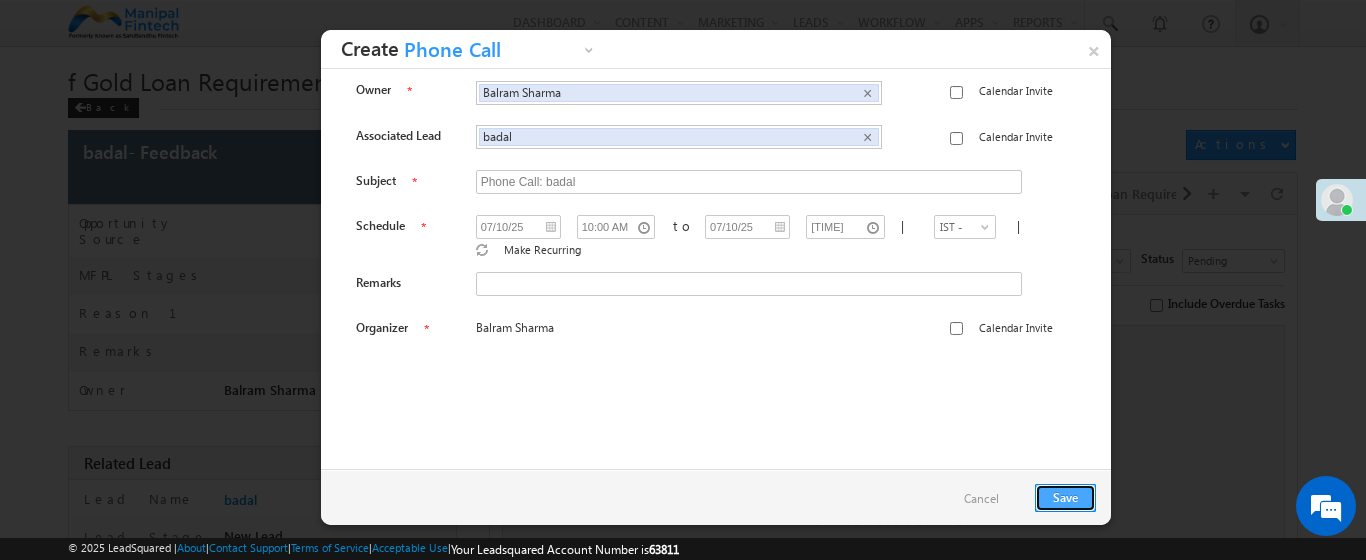 click on "Save" at bounding box center (1065, 498) 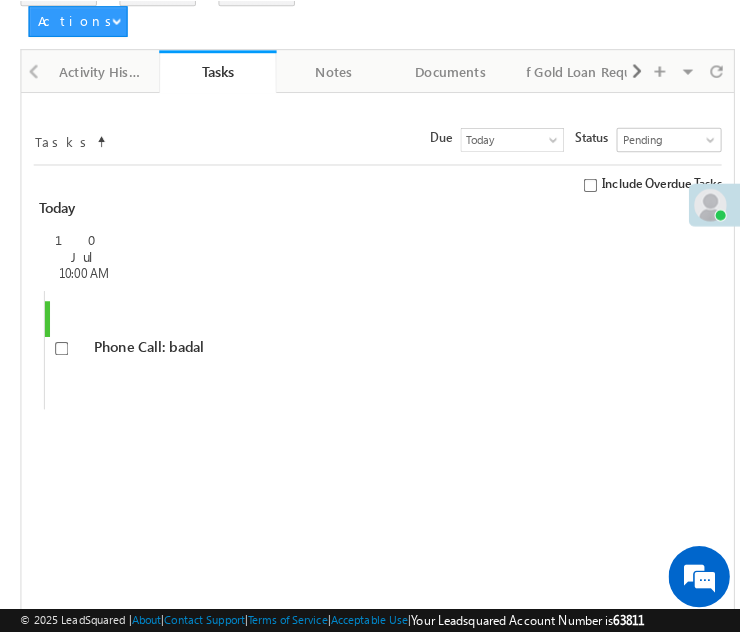 scroll, scrollTop: 879, scrollLeft: 0, axis: vertical 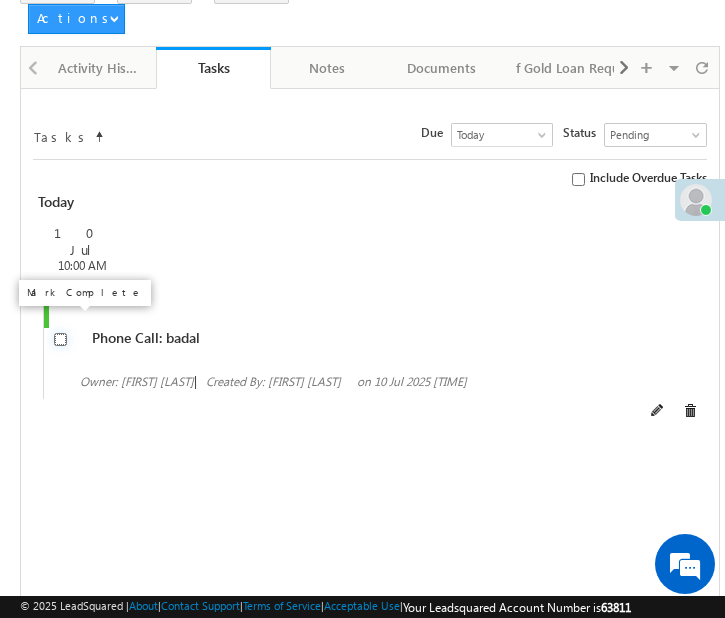 click at bounding box center [60, 339] 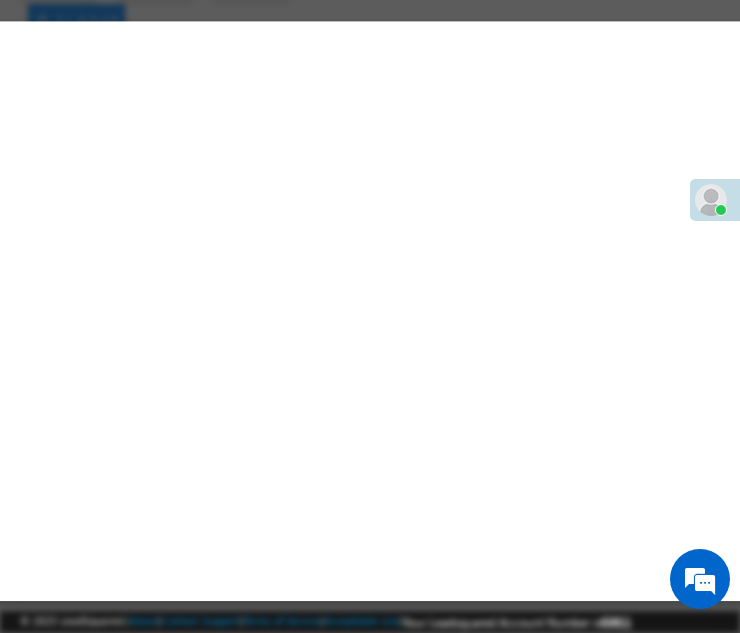 select on "Feedback" 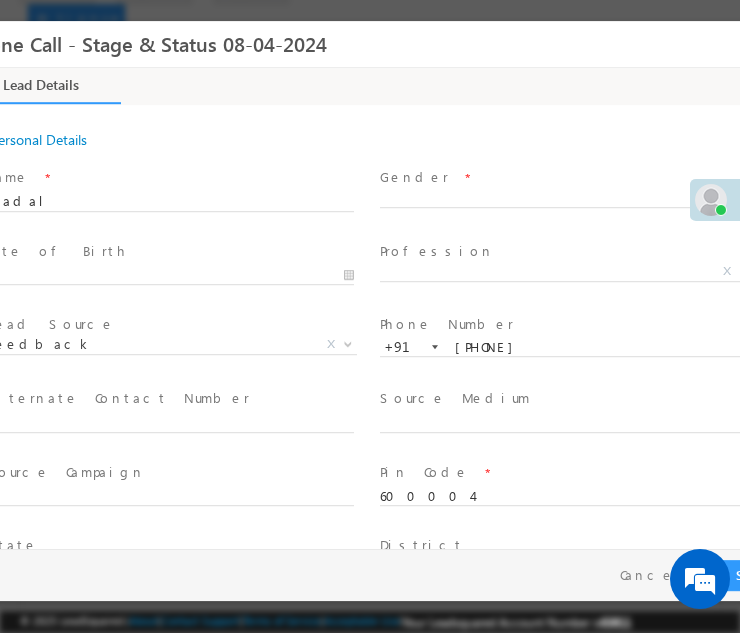 type on "07/10/25 [TIME]" 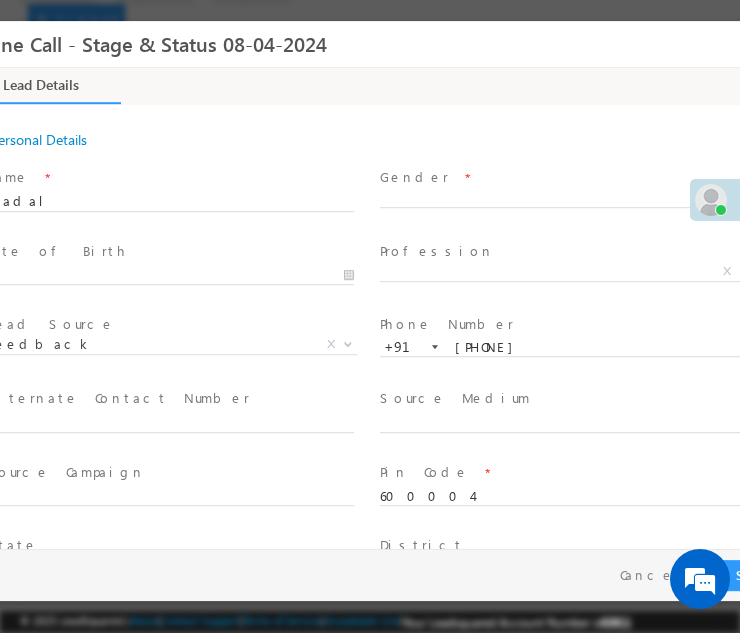 scroll, scrollTop: 0, scrollLeft: 0, axis: both 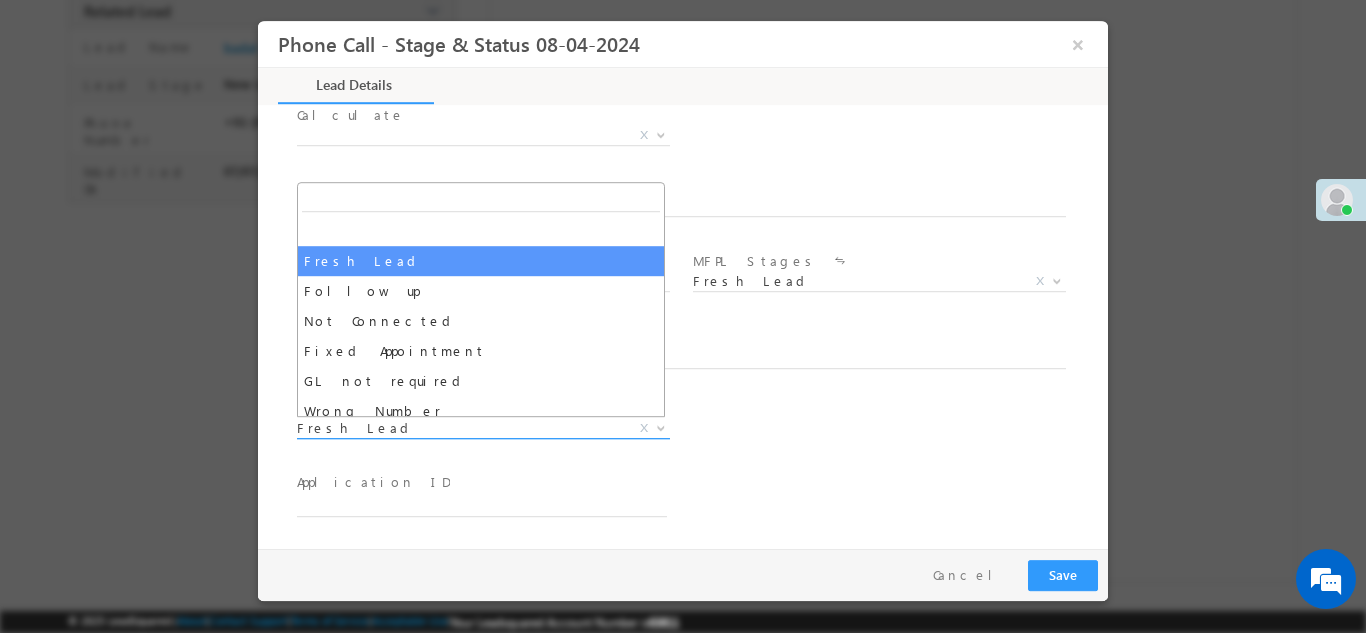 click on "Fresh Lead" at bounding box center [459, 427] 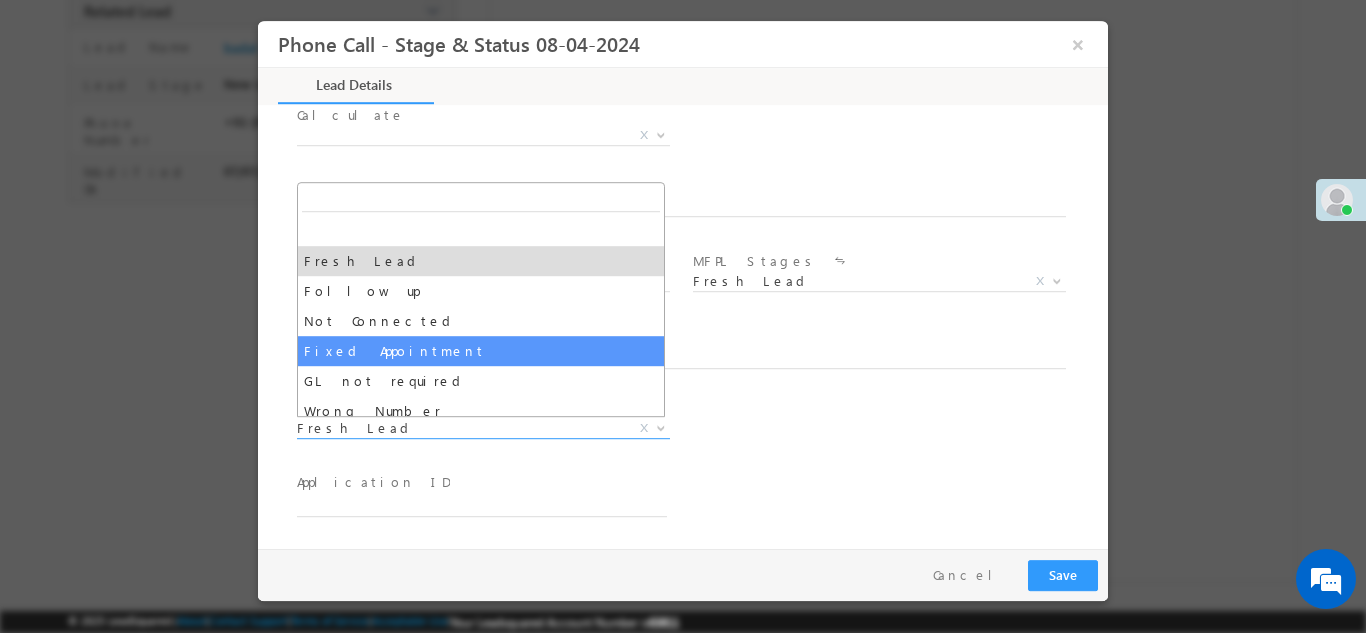 select on "Fixed Appointment" 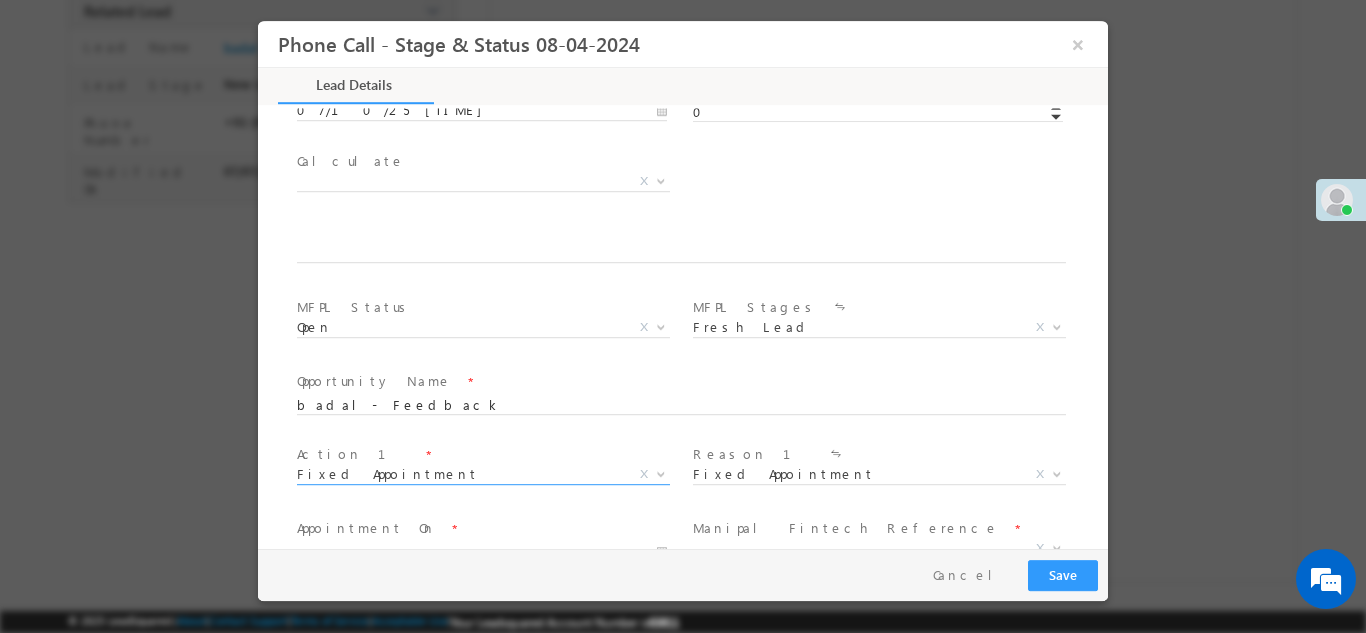 scroll, scrollTop: 1315, scrollLeft: 0, axis: vertical 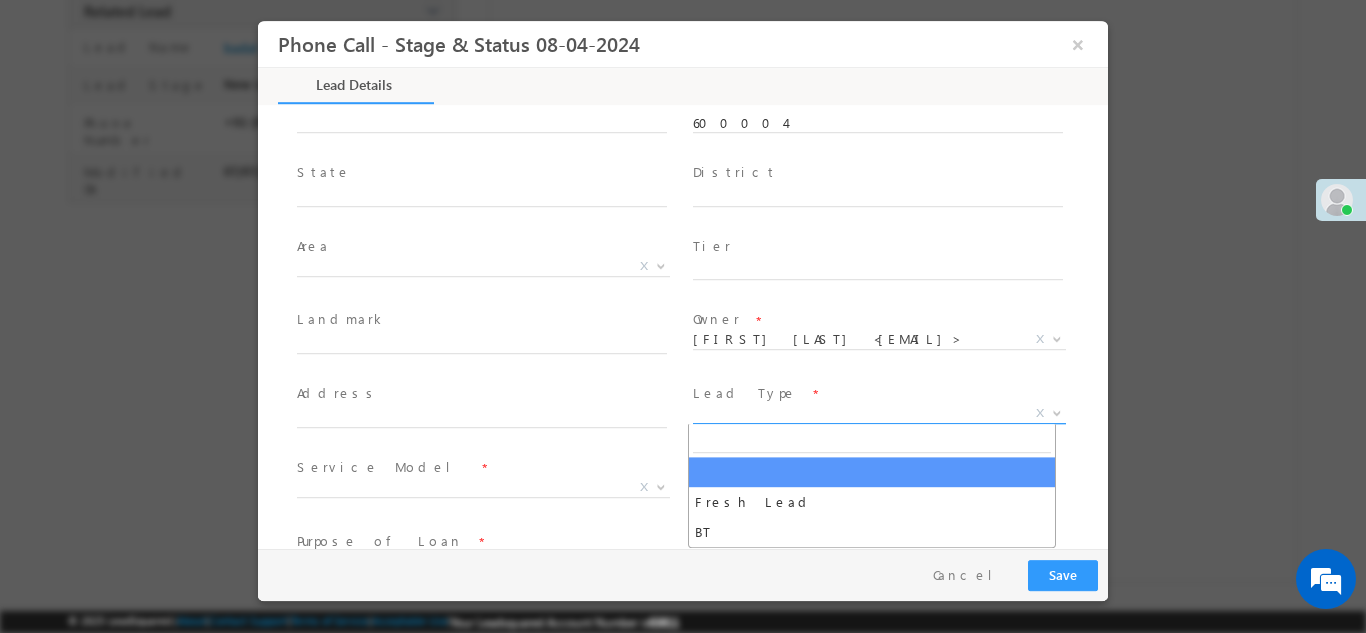 click on "X" at bounding box center [879, 413] 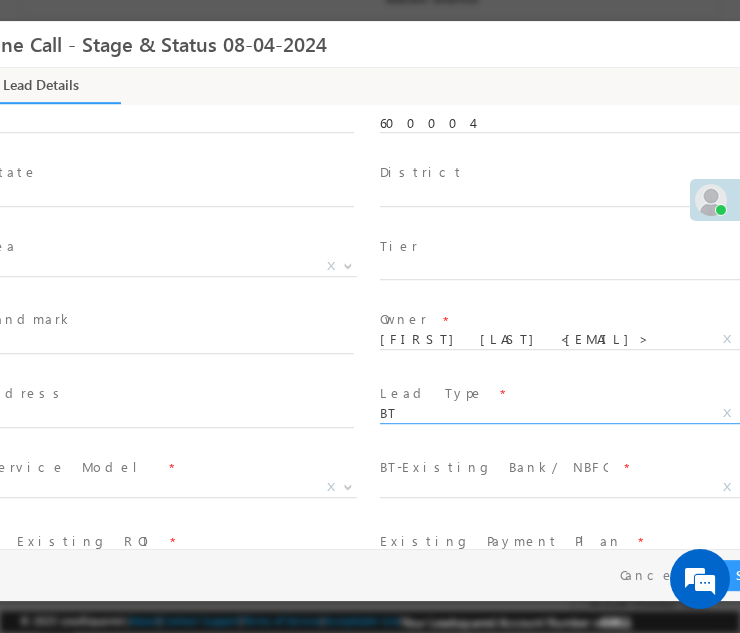 scroll, scrollTop: 447, scrollLeft: 0, axis: vertical 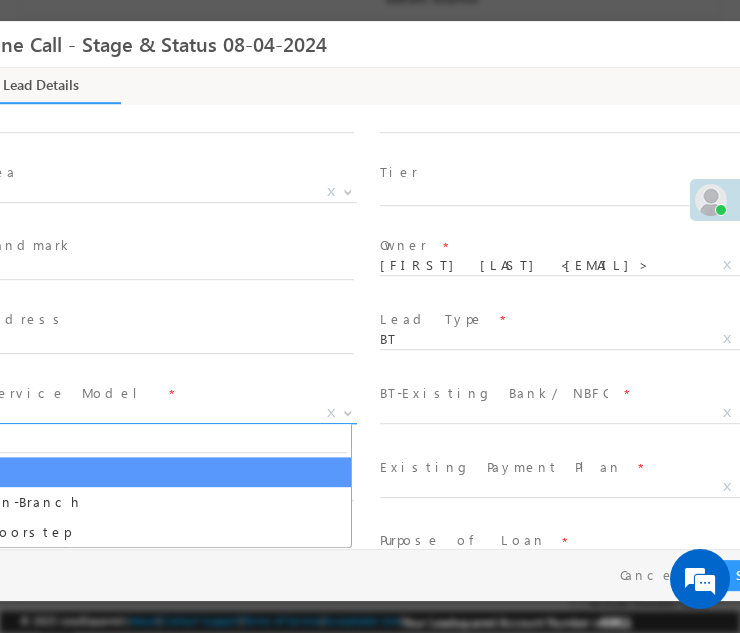 click on "X" at bounding box center [170, 413] 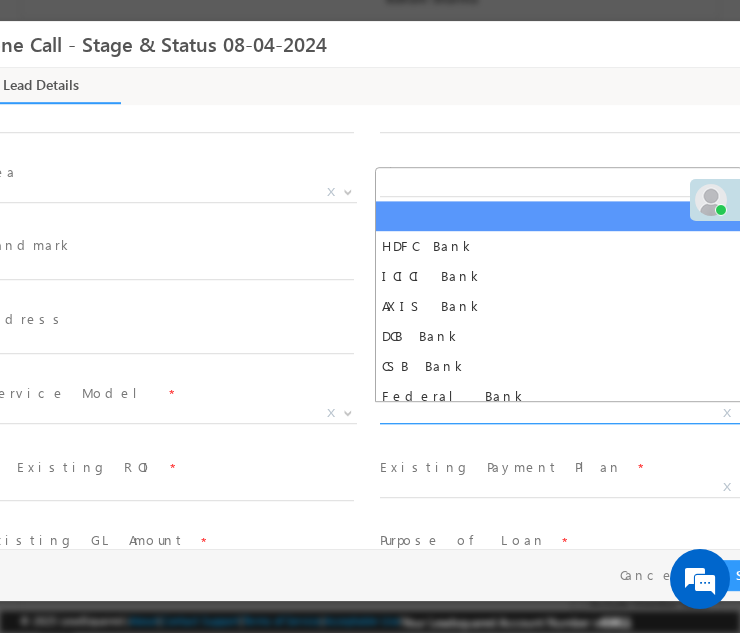 click on "X" at bounding box center (566, 413) 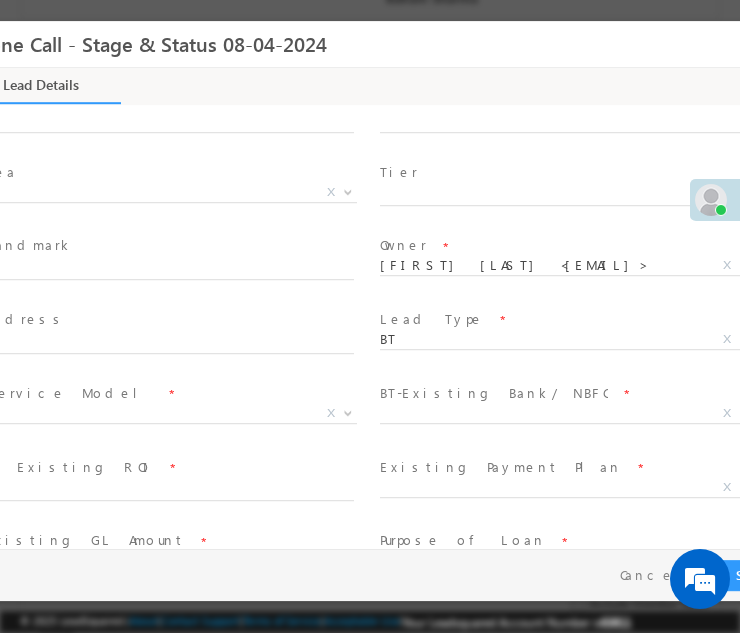 click on "Address
*" at bounding box center (178, 341) 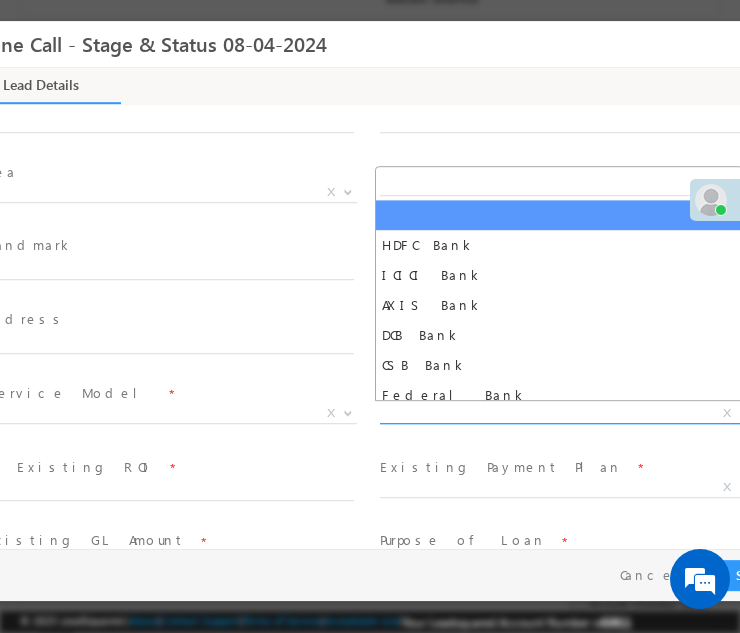 click at bounding box center (744, 411) 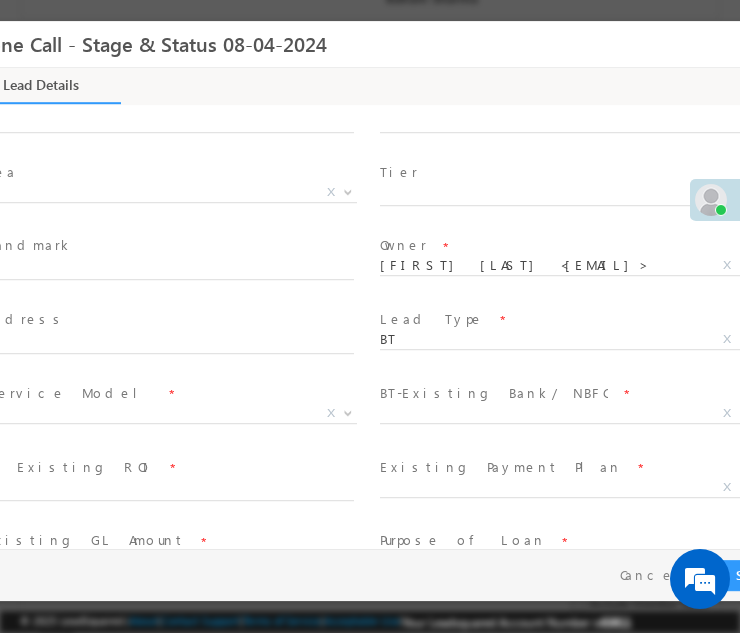 click at bounding box center [168, 216] 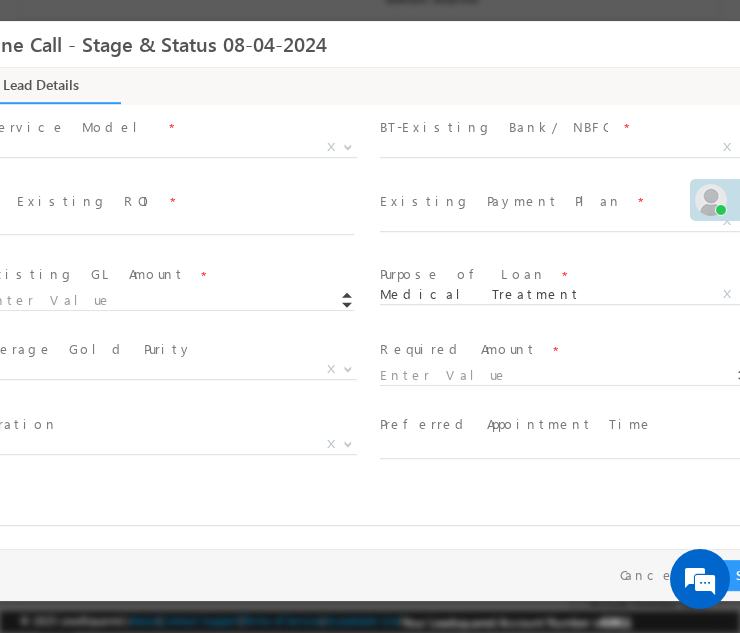 scroll, scrollTop: 739, scrollLeft: 0, axis: vertical 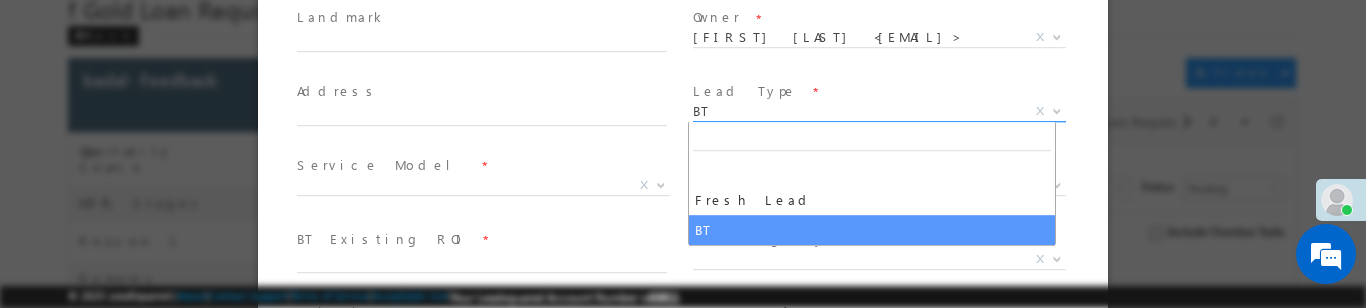 click on "BT" at bounding box center [855, 112] 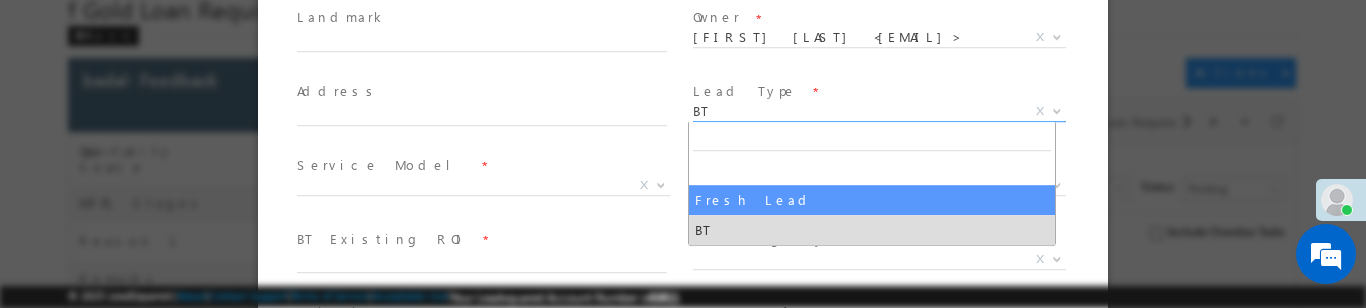 select on "Fresh Lead" 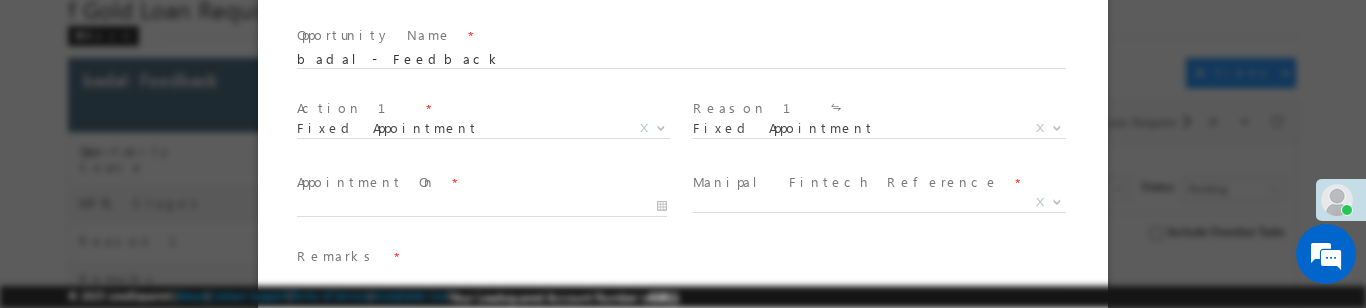 scroll, scrollTop: 1306, scrollLeft: 0, axis: vertical 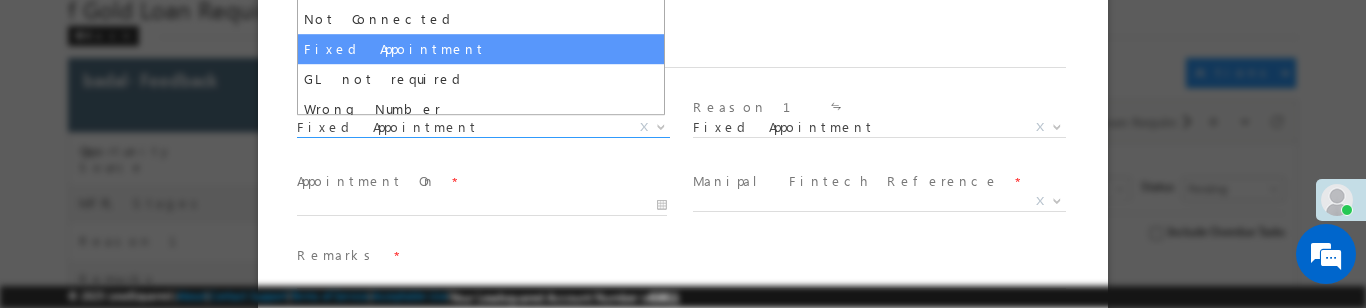 click on "Fixed Appointment" at bounding box center [459, 128] 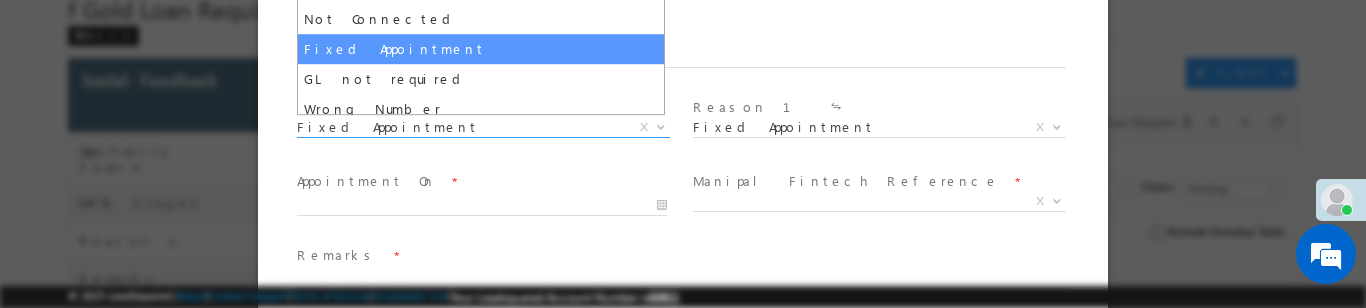 scroll, scrollTop: 1306, scrollLeft: 0, axis: vertical 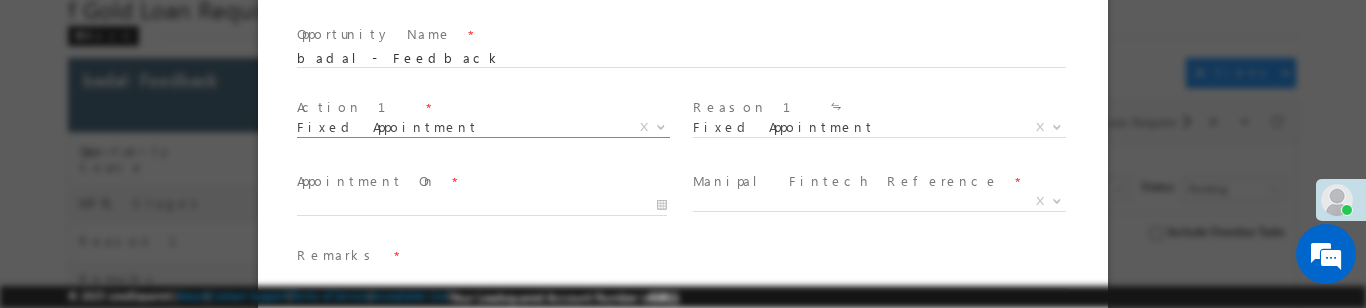 click at bounding box center [661, 127] 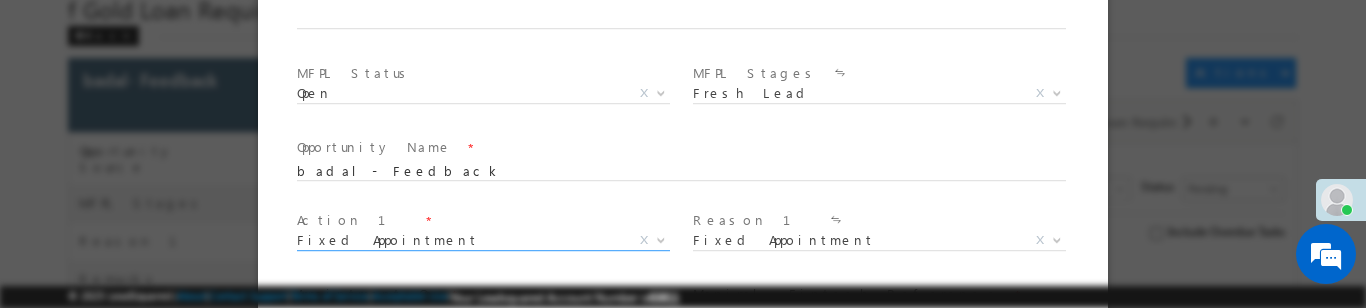 scroll, scrollTop: 1192, scrollLeft: 0, axis: vertical 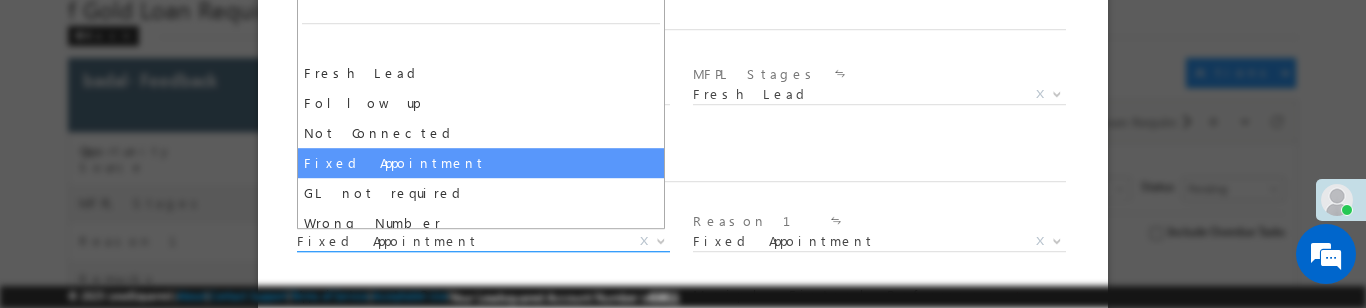 click at bounding box center (661, 241) 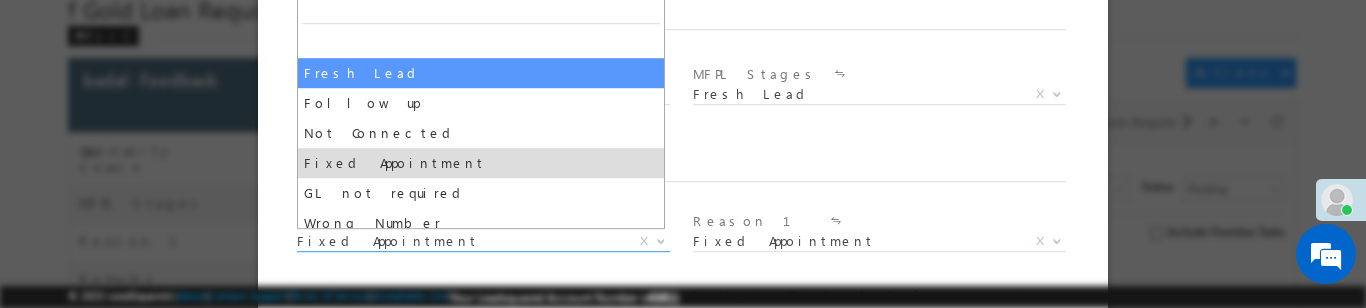 select on "Fresh Lead" 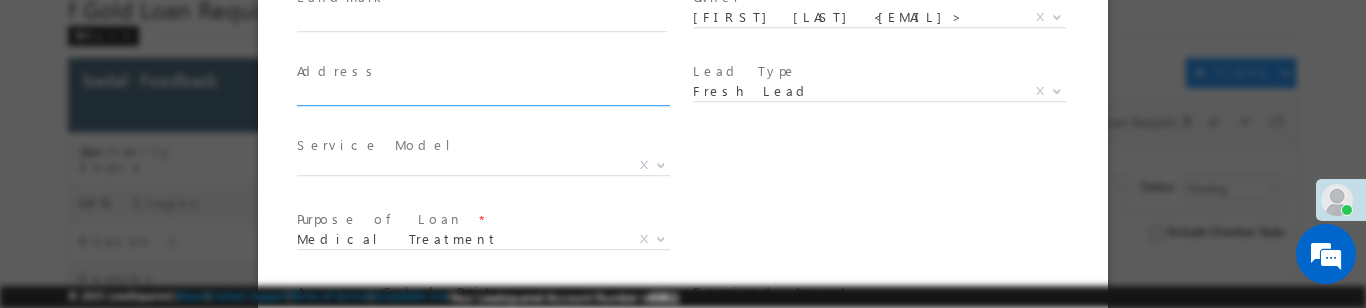 scroll, scrollTop: 531, scrollLeft: 0, axis: vertical 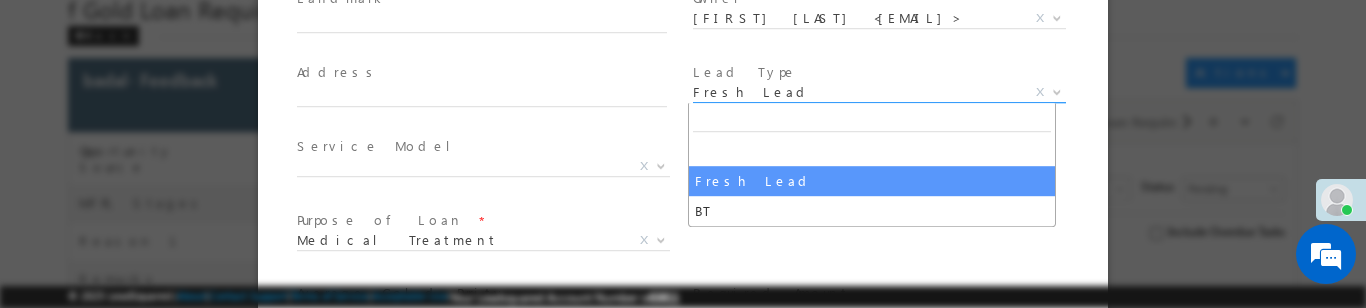 click on "Fresh Lead" at bounding box center [855, 93] 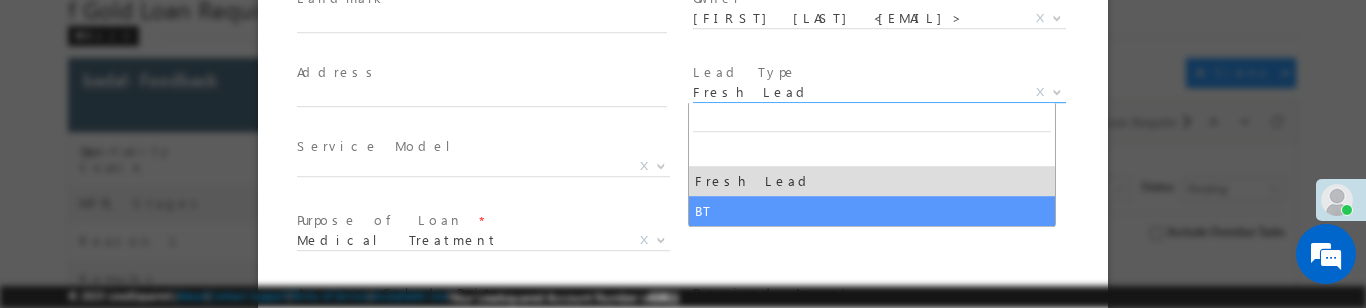 select on "BT" 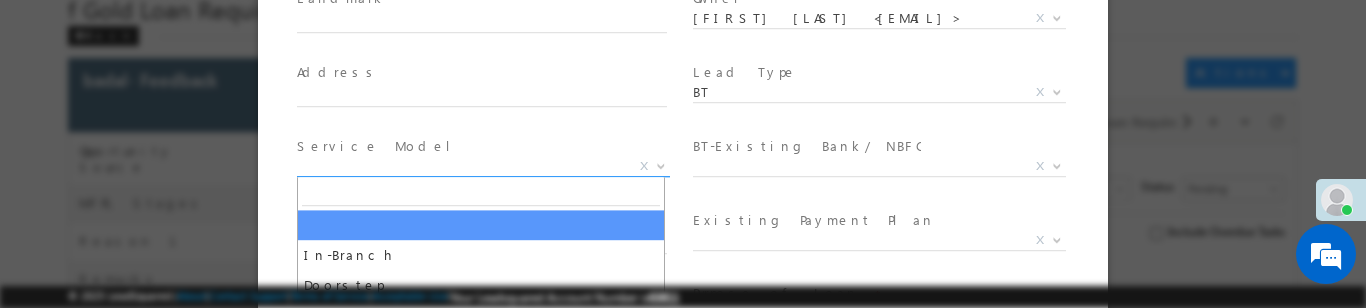 click on "X" at bounding box center (483, 168) 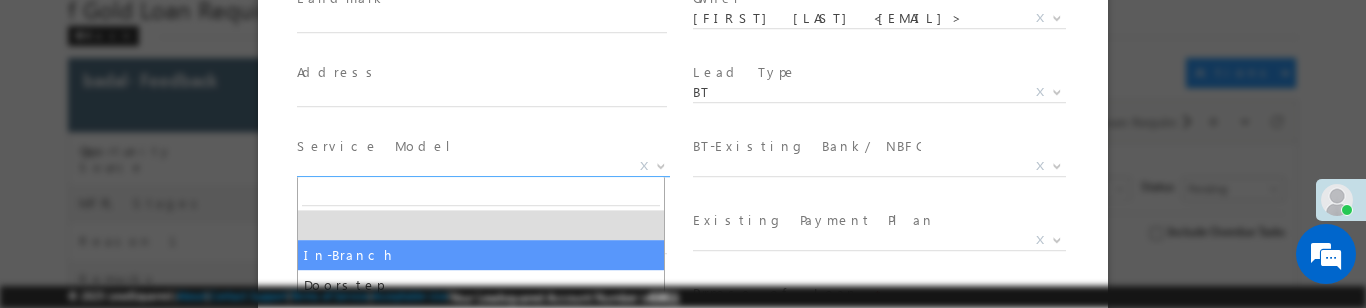 select on "In-Branch" 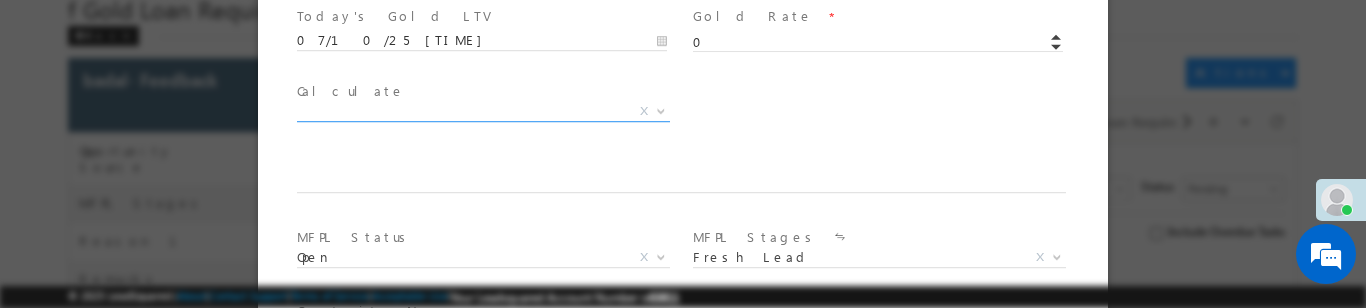 scroll, scrollTop: 1243, scrollLeft: 0, axis: vertical 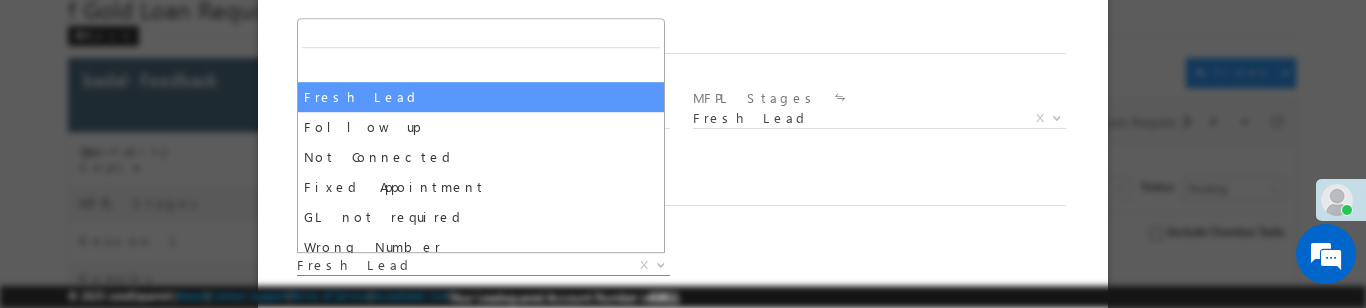 click on "Fresh Lead" at bounding box center (459, 266) 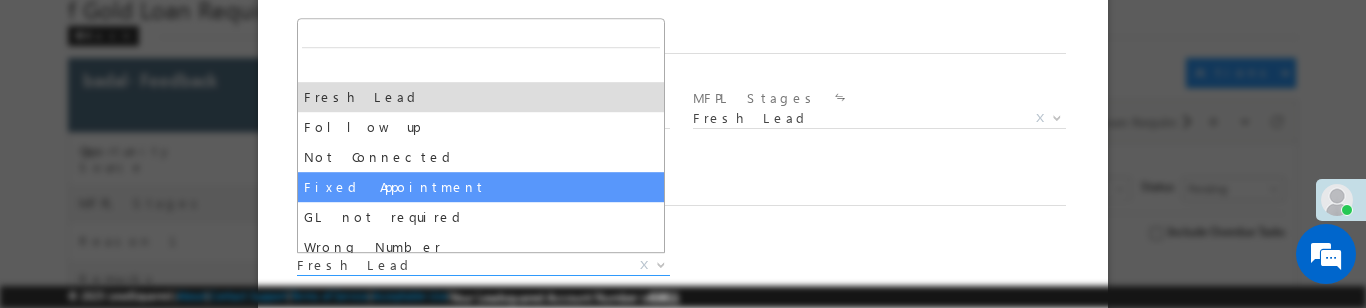 select on "Fixed Appointment" 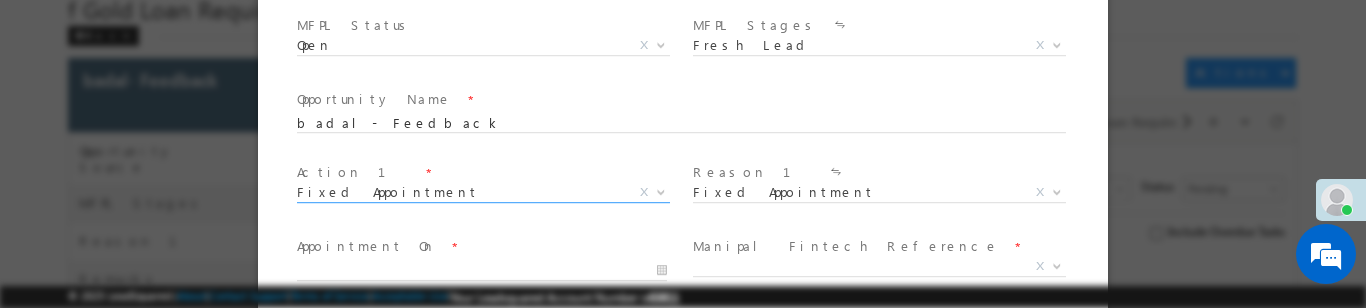 scroll, scrollTop: 1317, scrollLeft: 0, axis: vertical 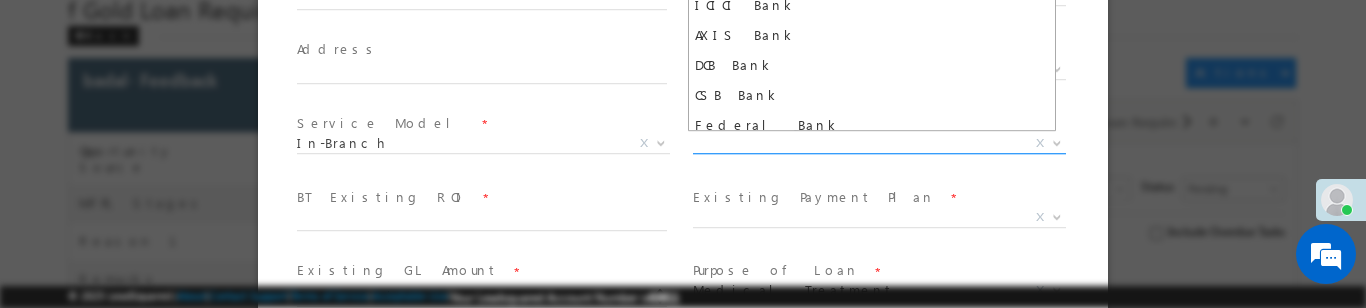 click on "X" at bounding box center [879, 145] 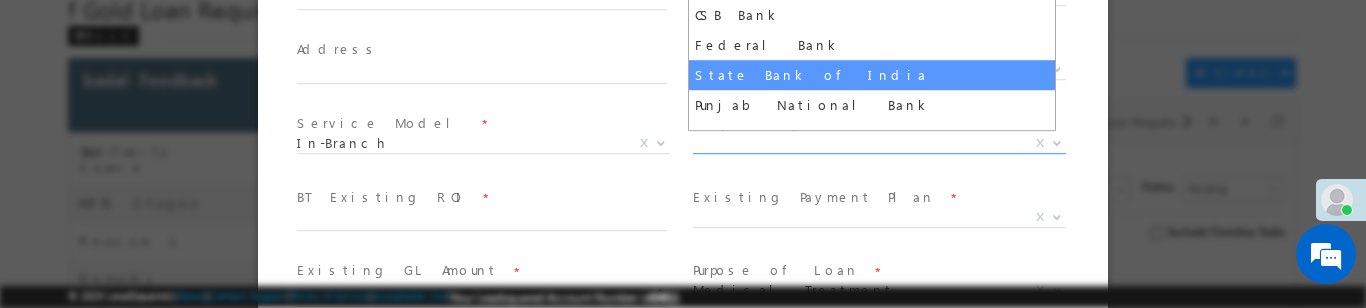 scroll, scrollTop: 81, scrollLeft: 0, axis: vertical 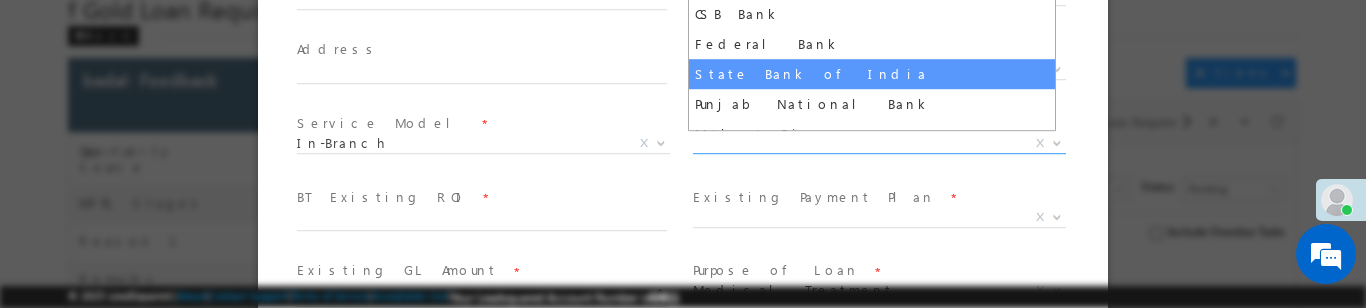 select on "State Bank of India" 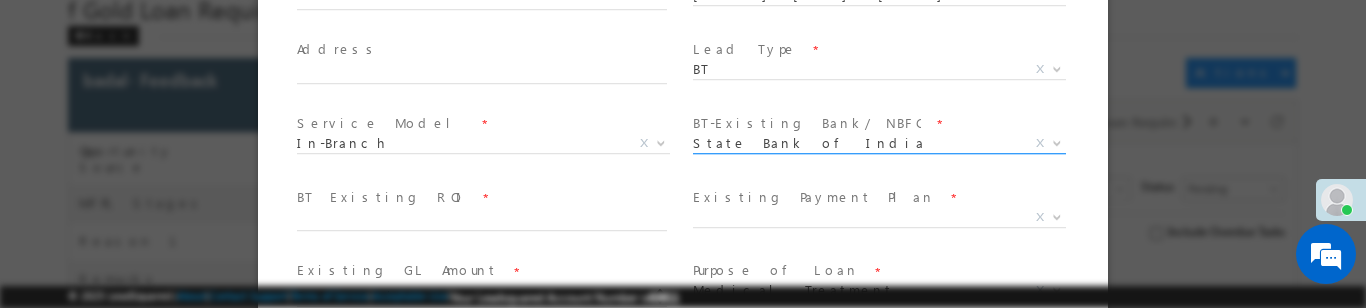 click on "State Bank of India" at bounding box center (855, 144) 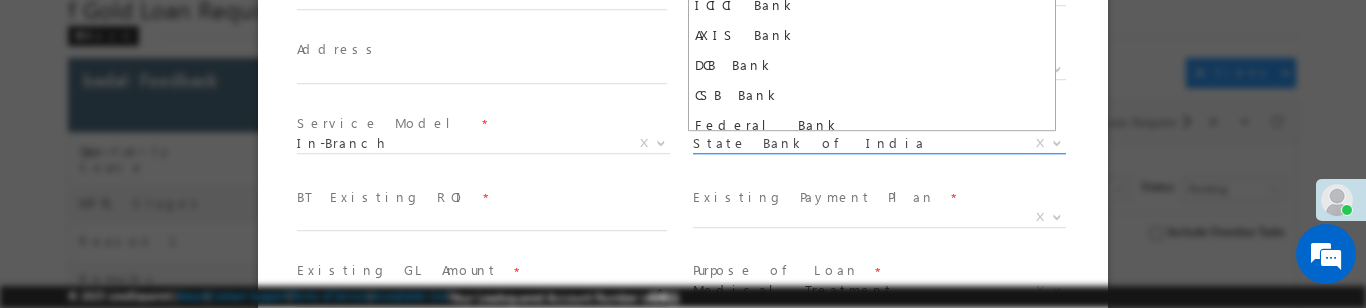 scroll, scrollTop: 150, scrollLeft: 0, axis: vertical 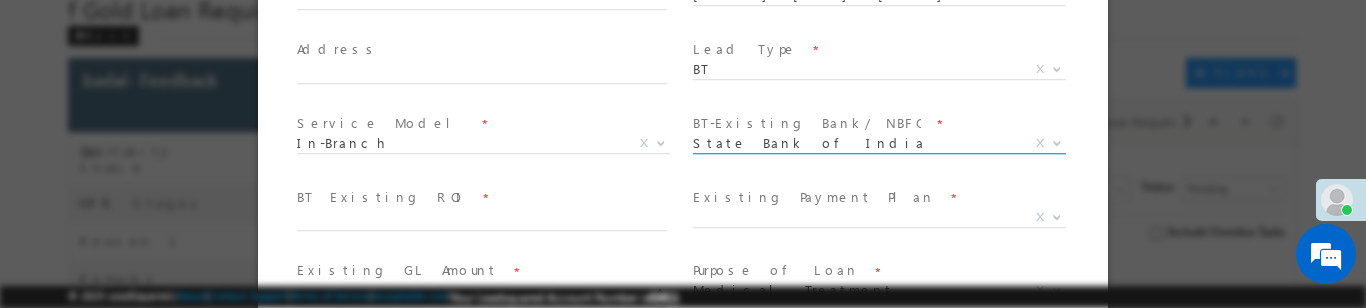 click on "State Bank of India" at bounding box center [855, 144] 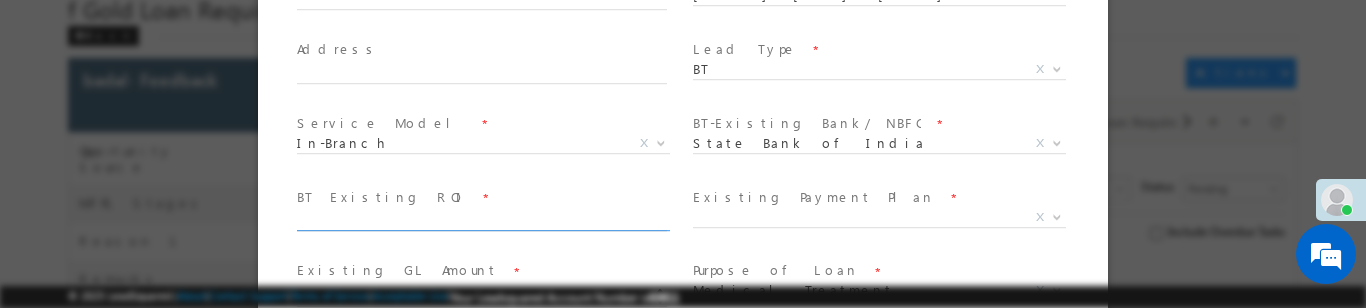 click at bounding box center [482, 223] 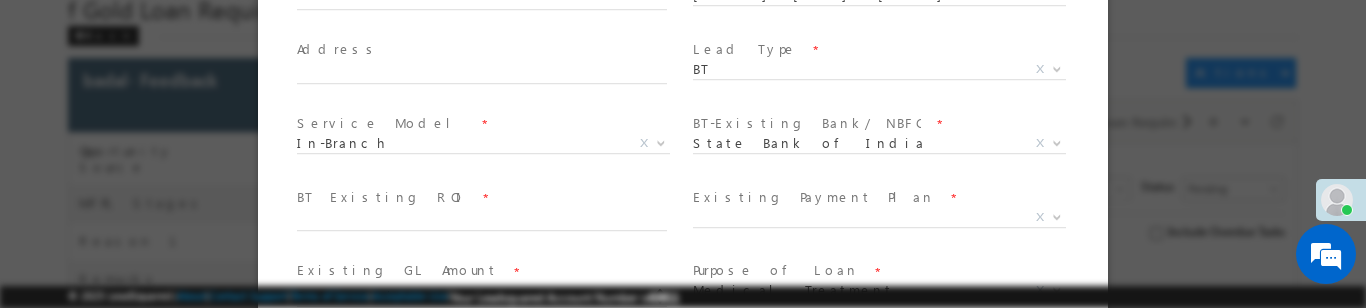 scroll, scrollTop: 597, scrollLeft: 0, axis: vertical 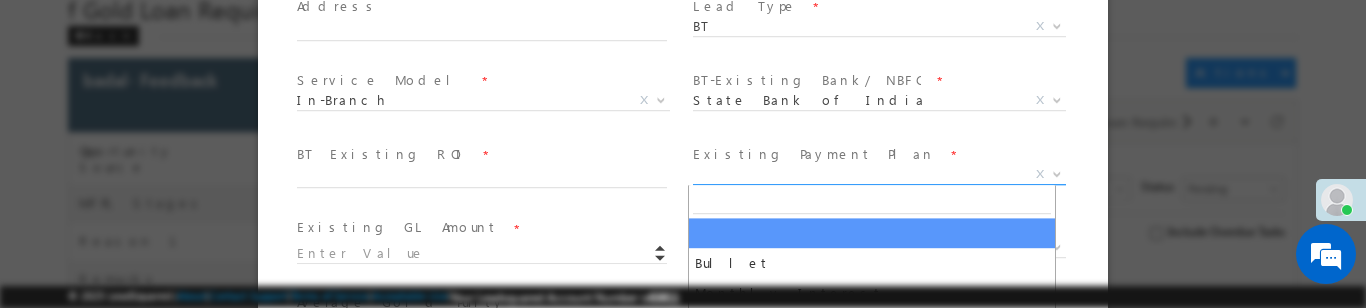 click at bounding box center (1057, 174) 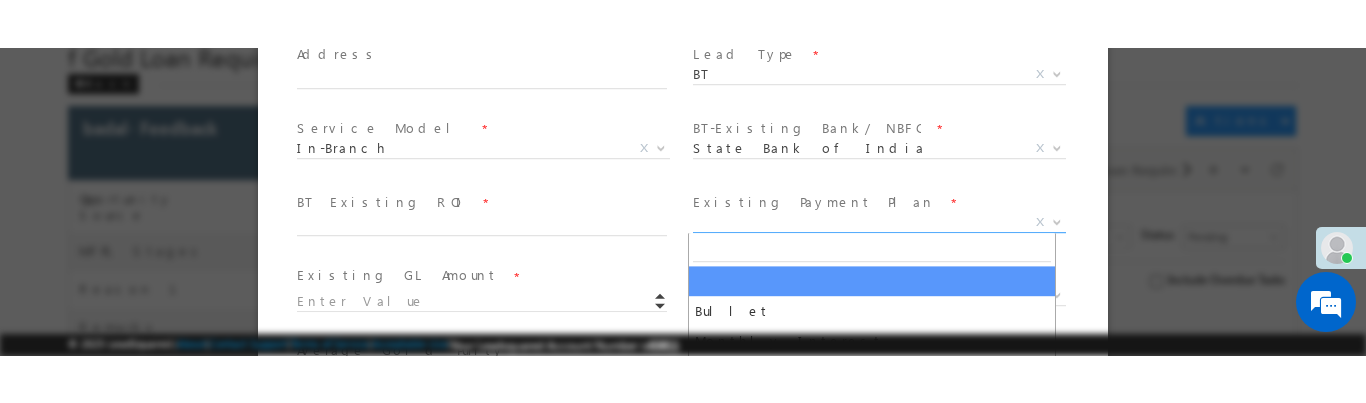 scroll, scrollTop: 597, scrollLeft: 0, axis: vertical 